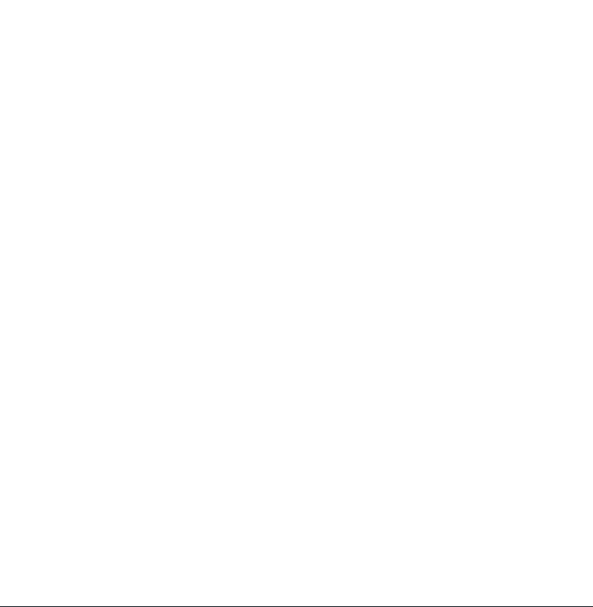 scroll, scrollTop: 0, scrollLeft: 0, axis: both 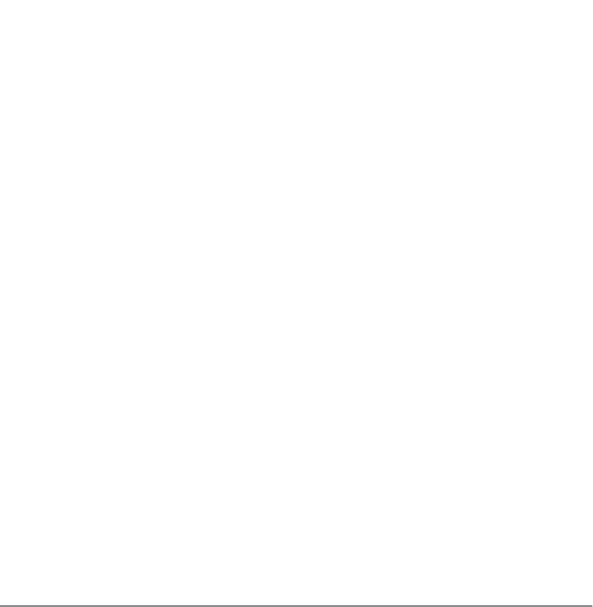 click at bounding box center [0, 0] 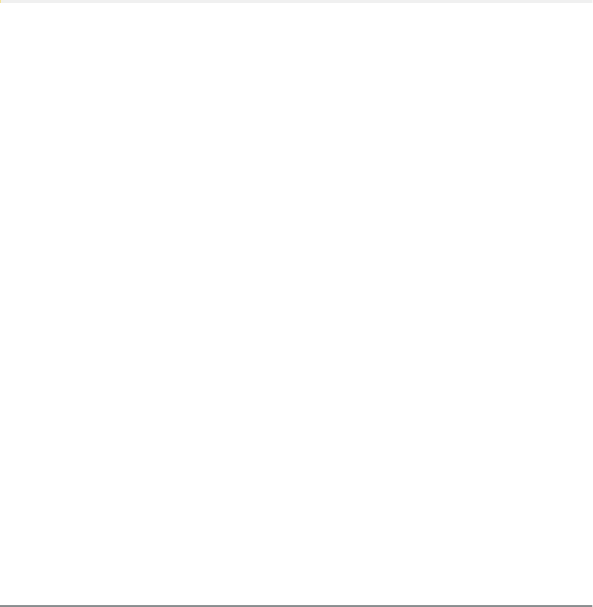 scroll, scrollTop: 0, scrollLeft: 0, axis: both 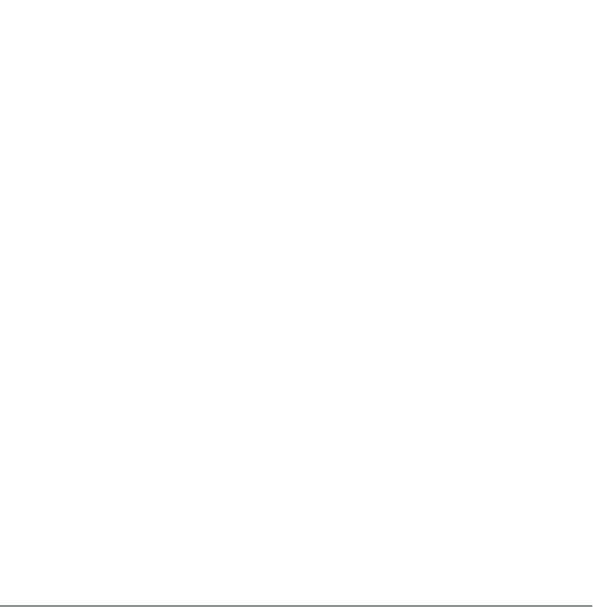 click at bounding box center (0, 0) 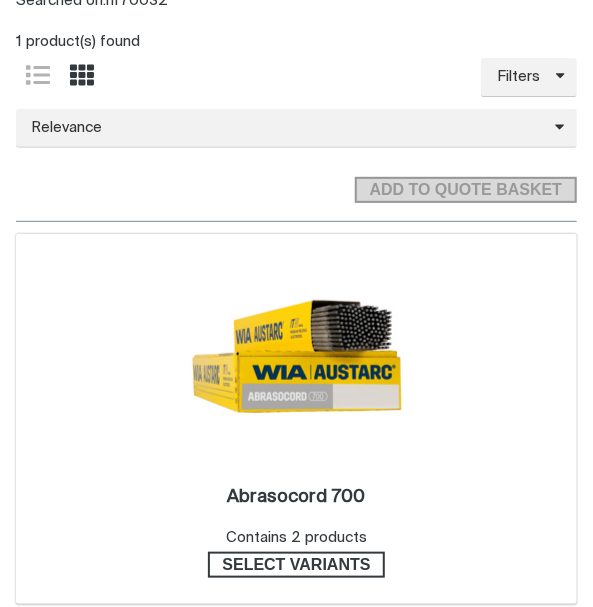 scroll, scrollTop: 266, scrollLeft: 0, axis: vertical 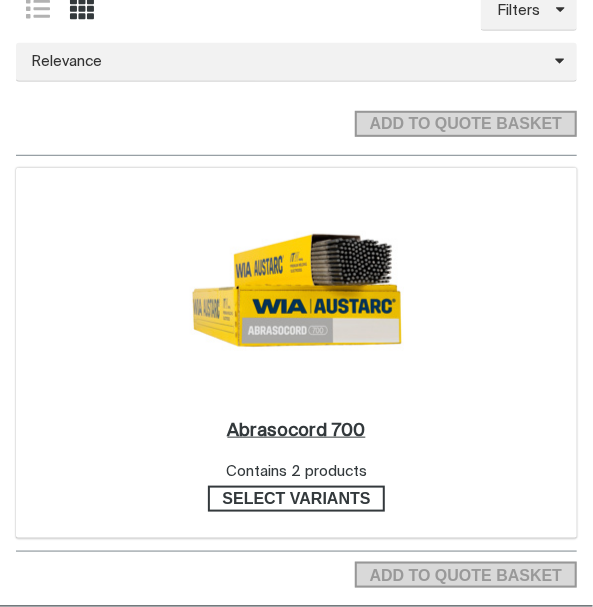 click on "Abrasocord 700 ." at bounding box center [297, 431] 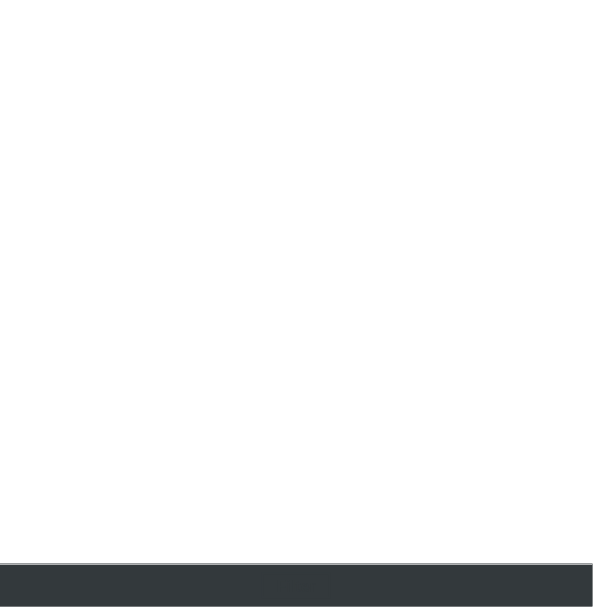scroll, scrollTop: 400, scrollLeft: 0, axis: vertical 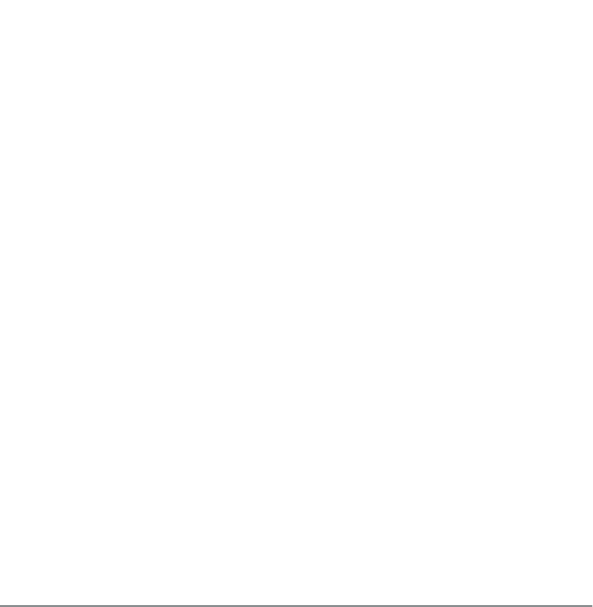 click on "Delete" at bounding box center [0, 0] 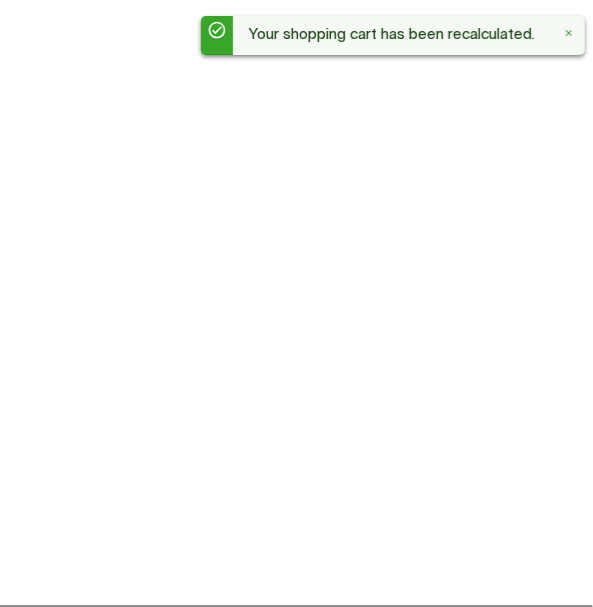 click on "Delete" at bounding box center [0, 0] 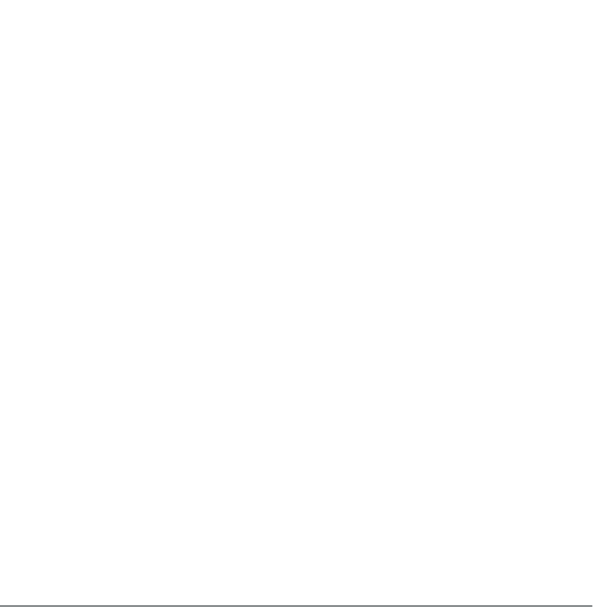 click at bounding box center [0, 0] 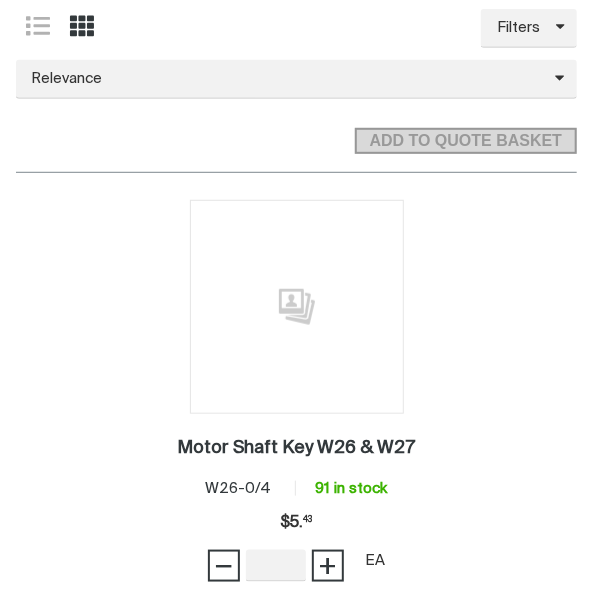 scroll, scrollTop: 0, scrollLeft: 0, axis: both 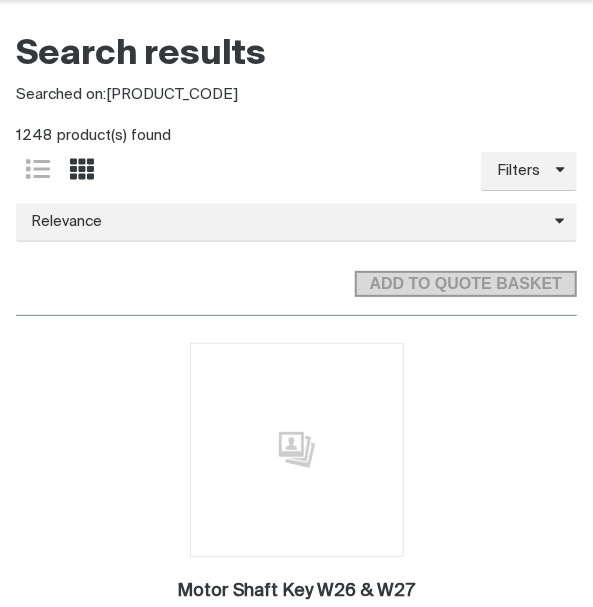 click at bounding box center (0, 0) 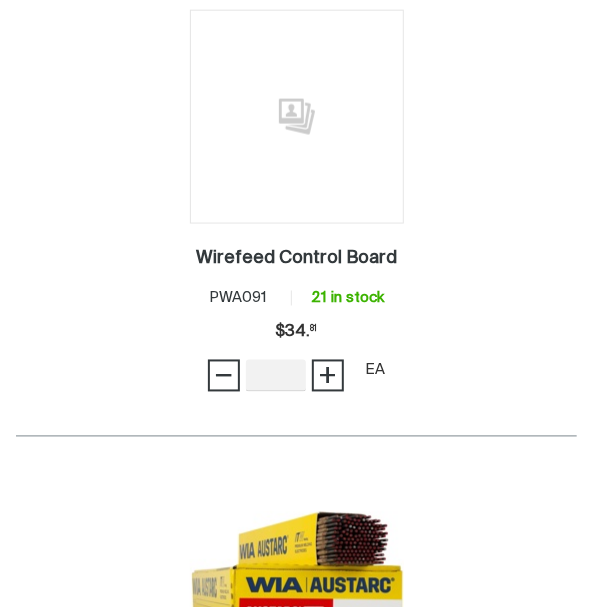 scroll, scrollTop: 9533, scrollLeft: 0, axis: vertical 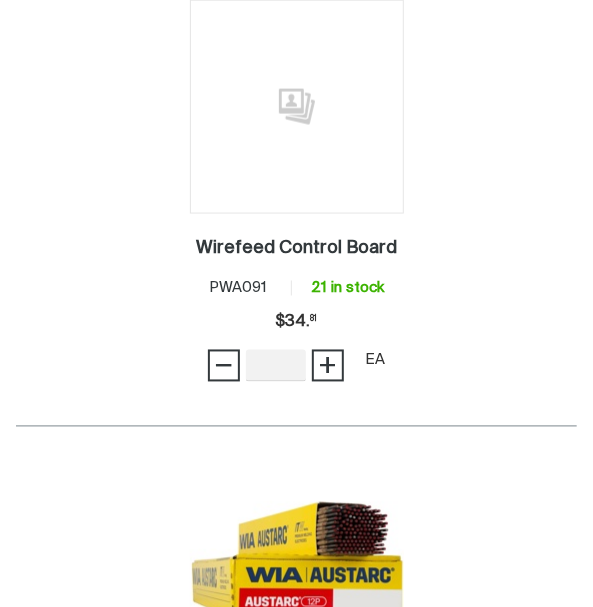 click at bounding box center [0, 0] 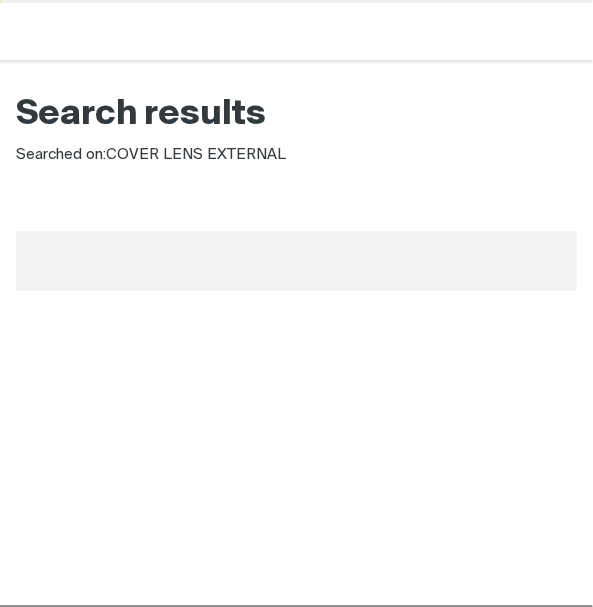 scroll, scrollTop: 0, scrollLeft: 0, axis: both 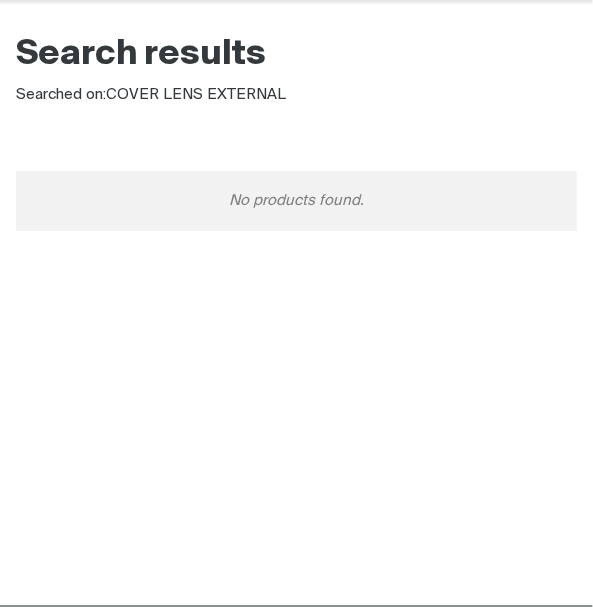 click 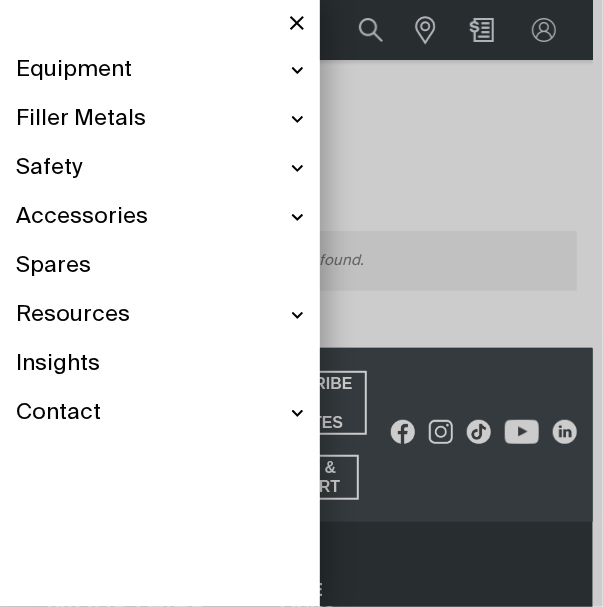 click on "Safety" at bounding box center [49, 168] 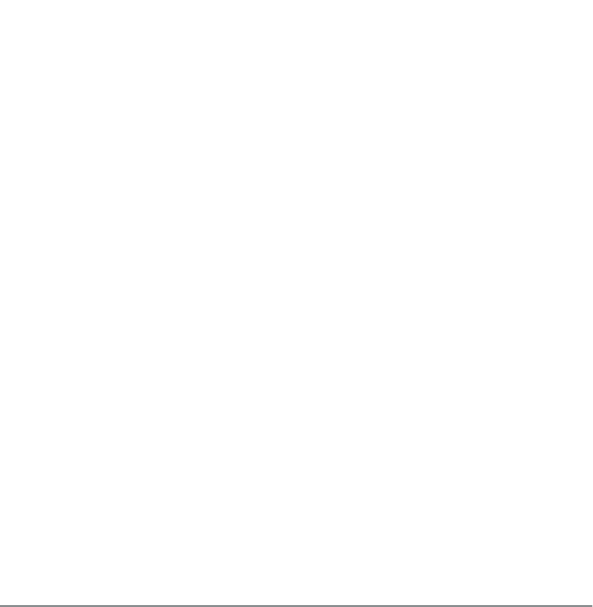 scroll, scrollTop: 533, scrollLeft: 0, axis: vertical 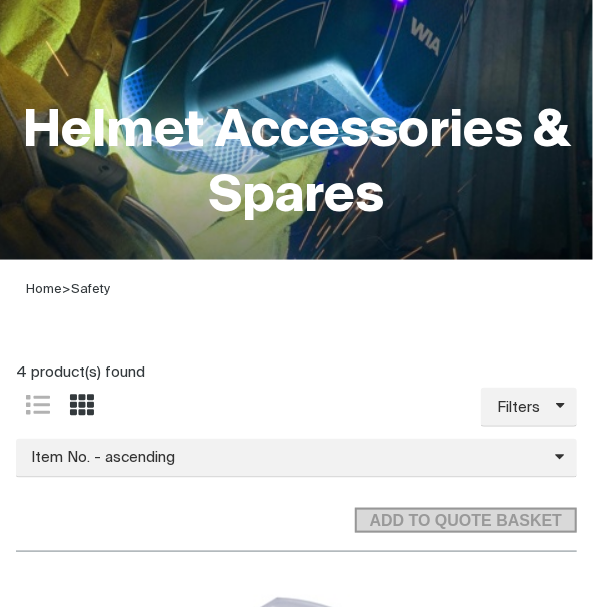 drag, startPoint x: 314, startPoint y: 314, endPoint x: 315, endPoint y: 242, distance: 72.00694 